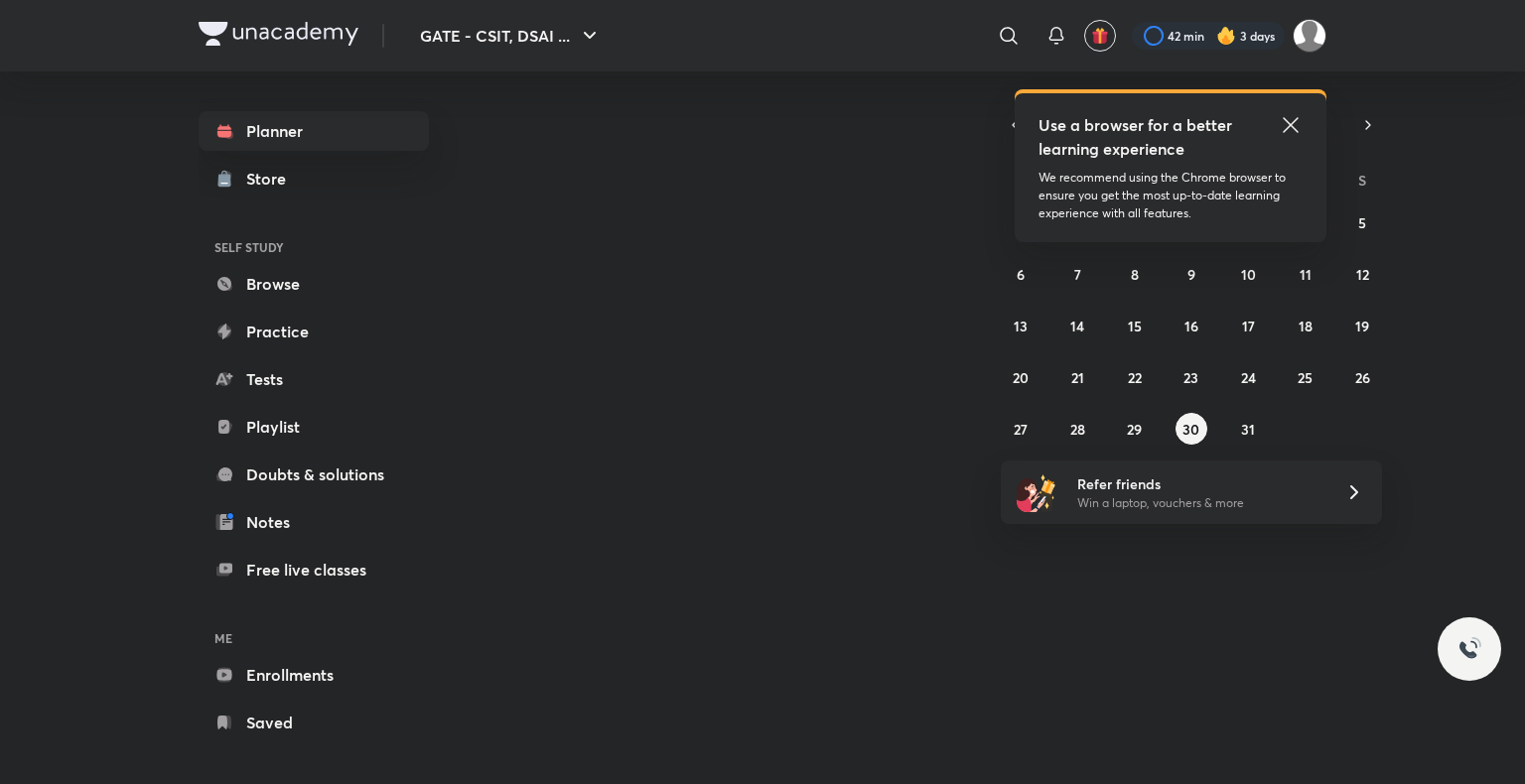 scroll, scrollTop: 0, scrollLeft: 0, axis: both 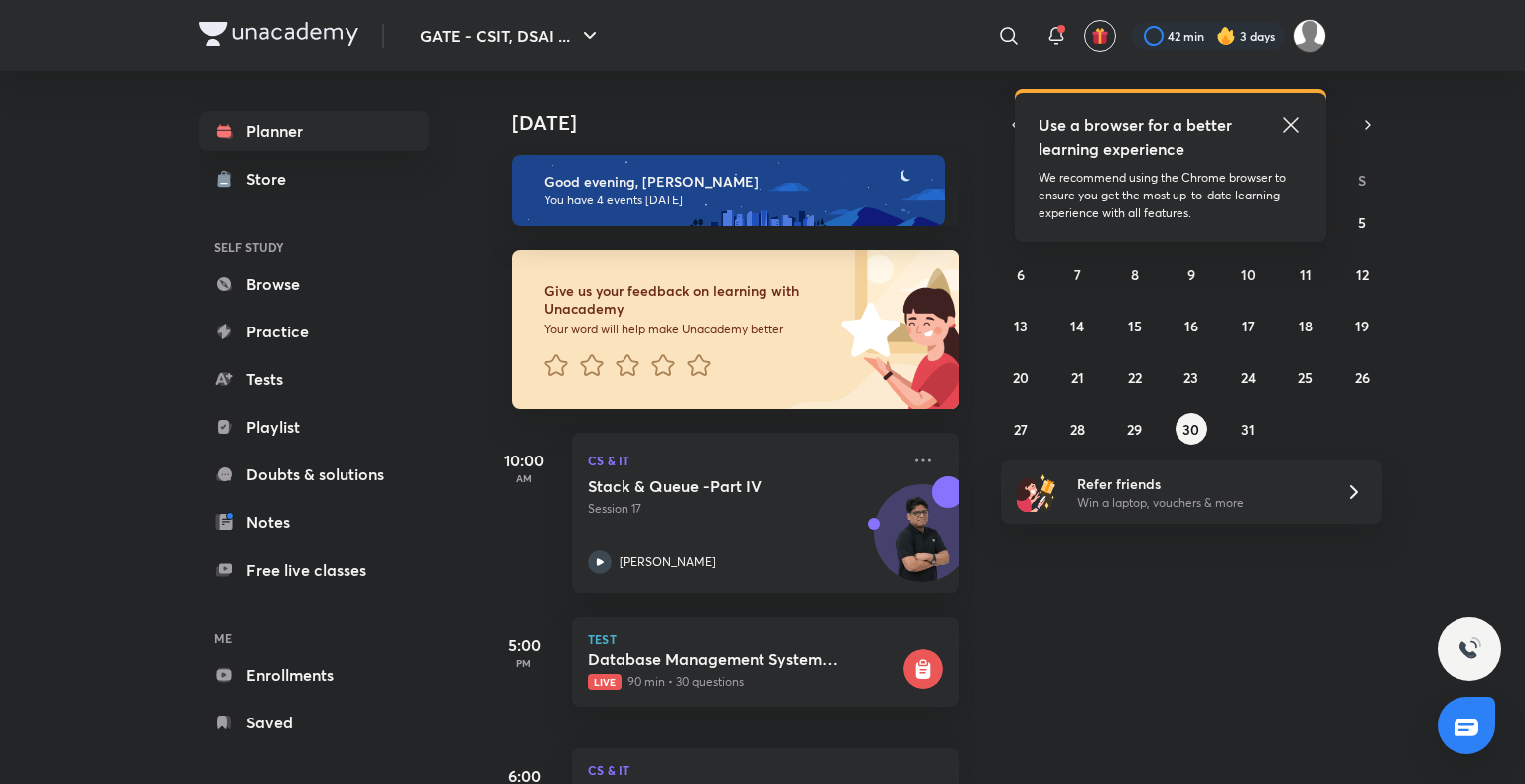 click 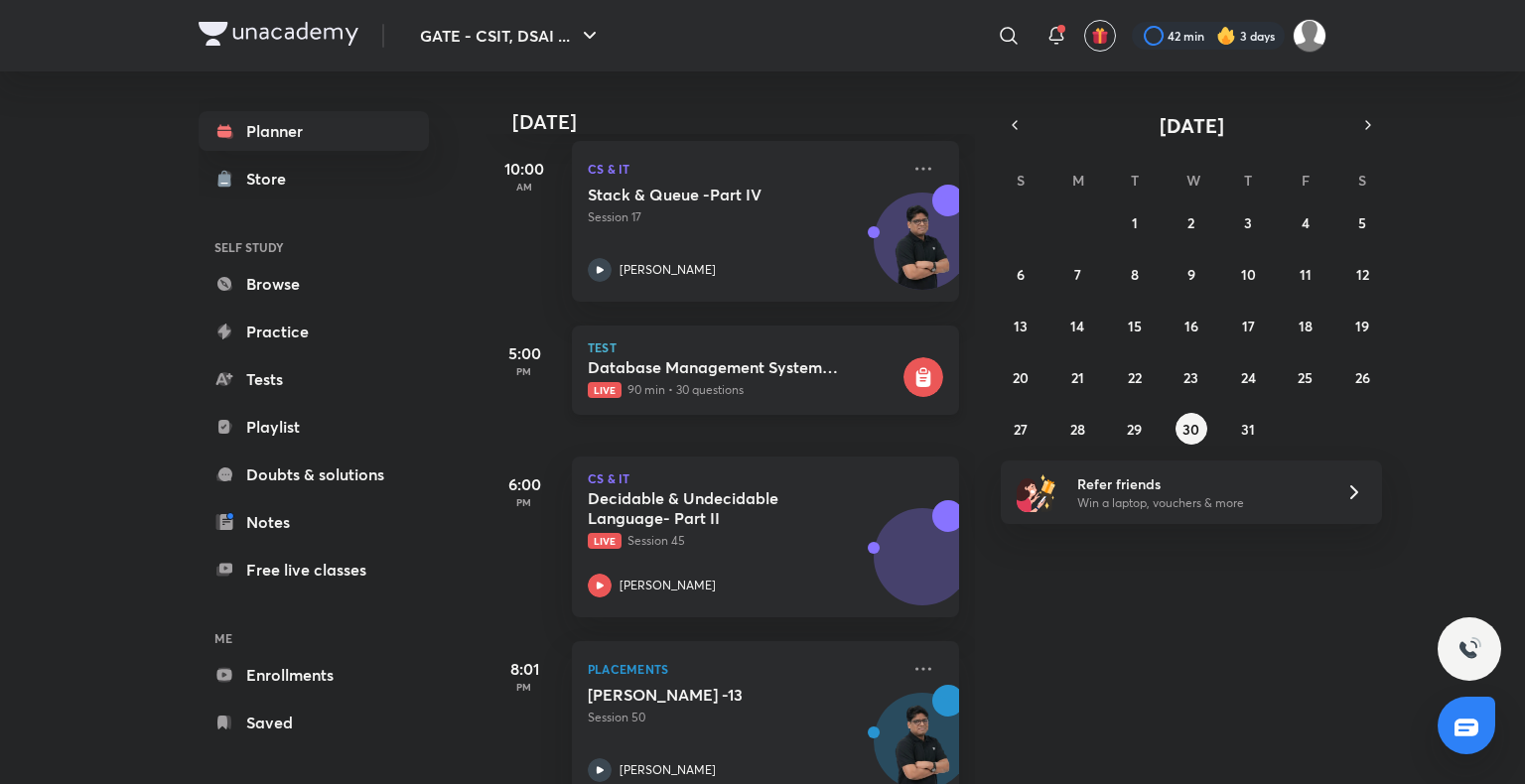 scroll, scrollTop: 340, scrollLeft: 0, axis: vertical 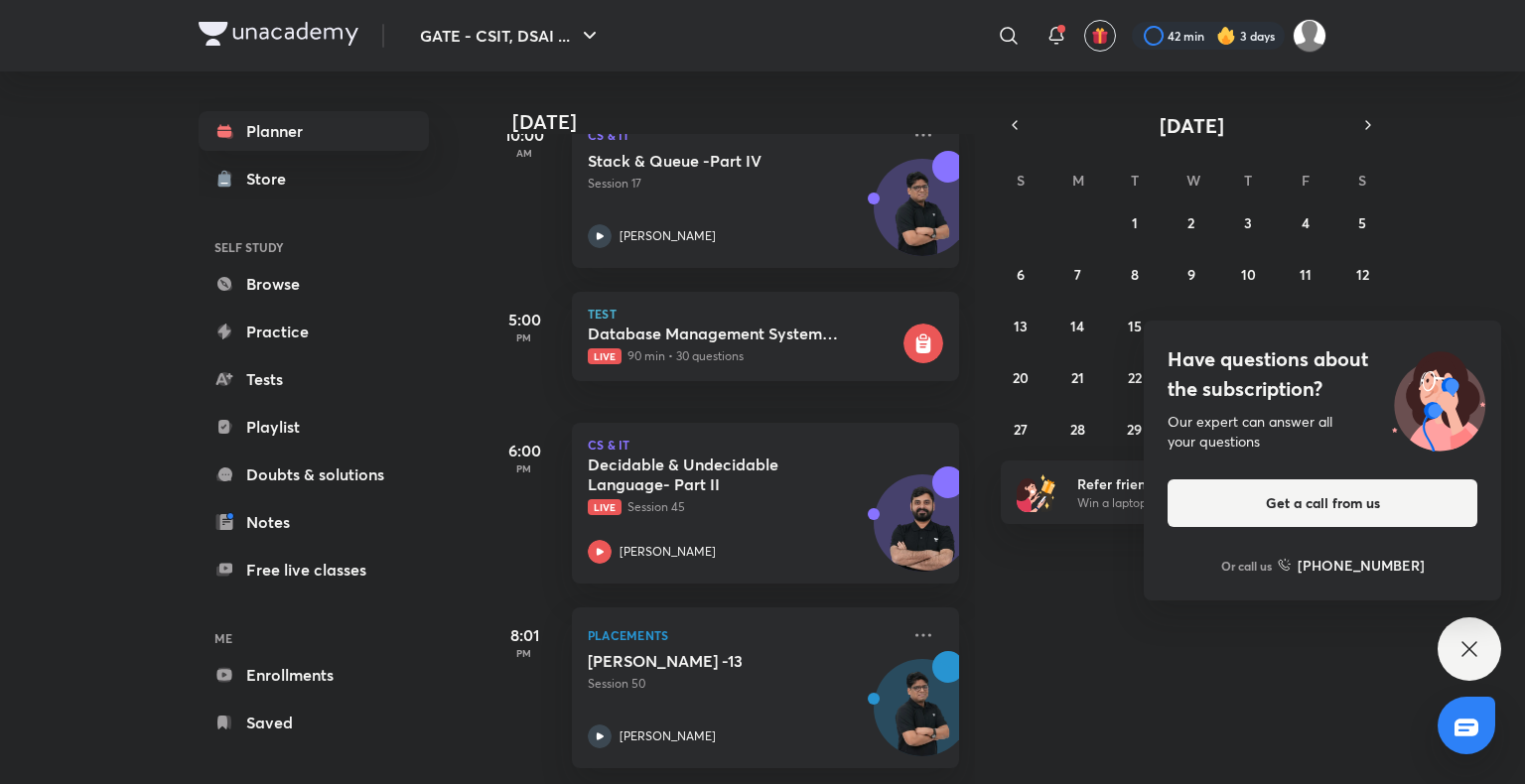 click 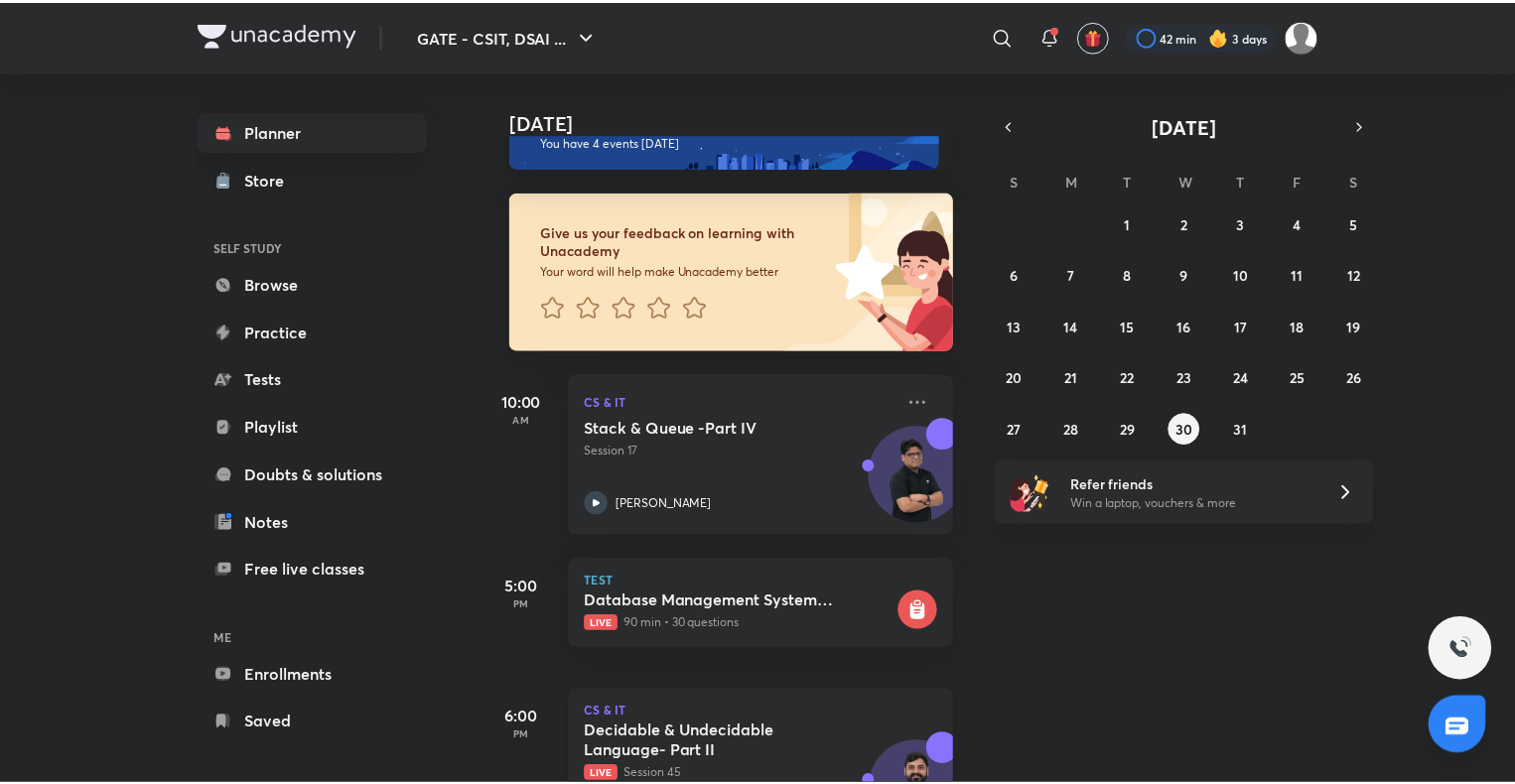 scroll, scrollTop: 0, scrollLeft: 0, axis: both 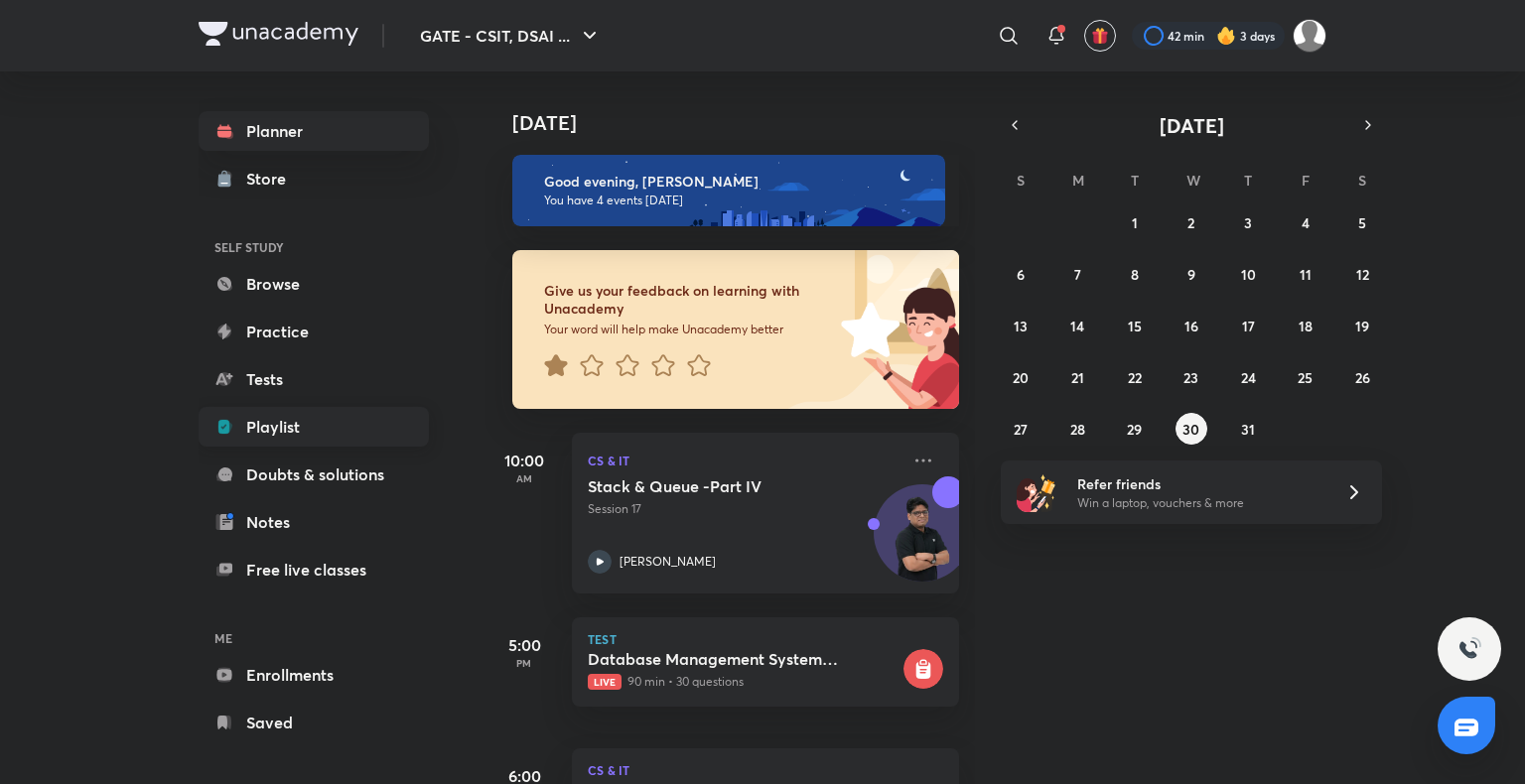 click on "Playlist" at bounding box center [314, 427] 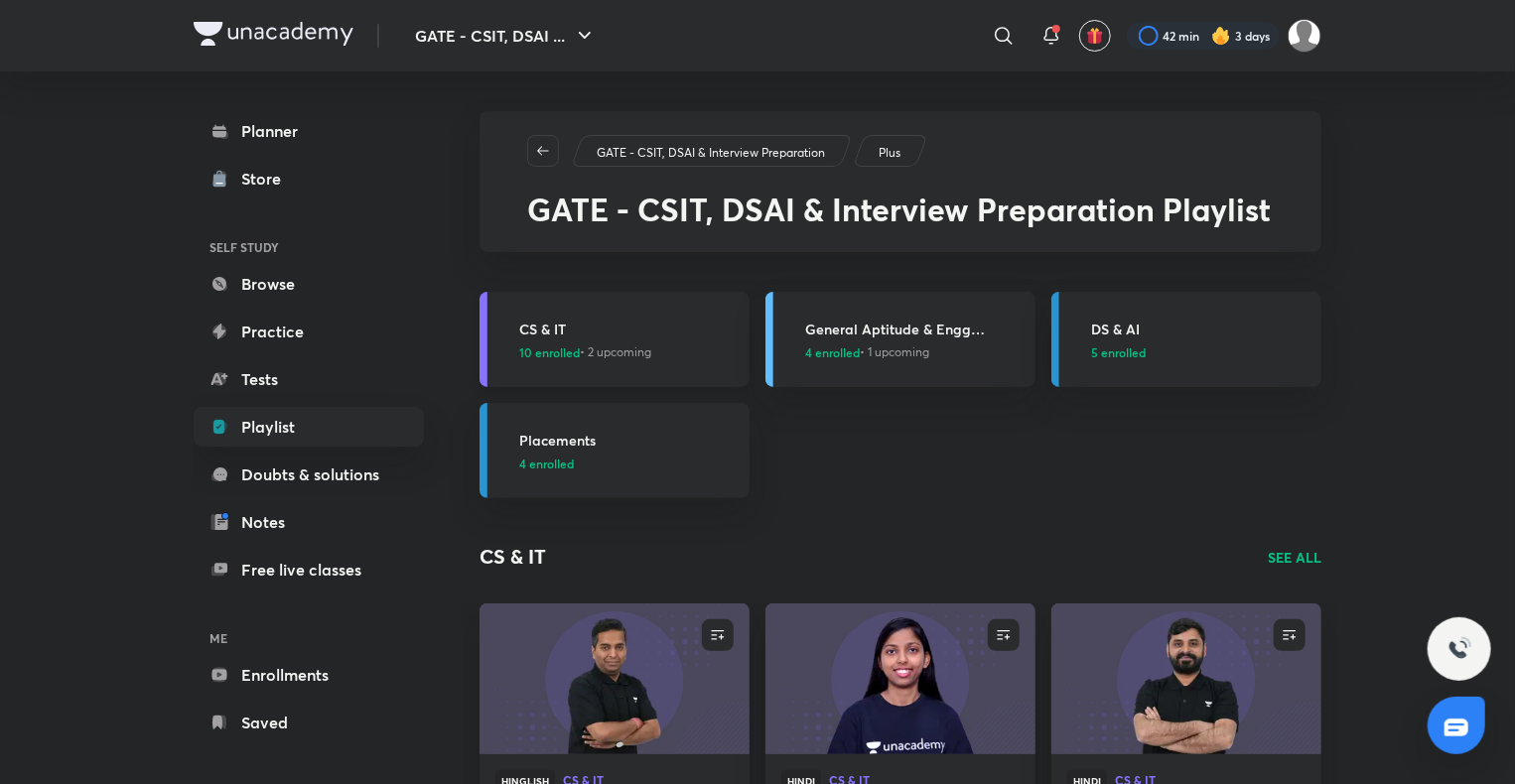 click on "CS & IT" at bounding box center (628, 328) 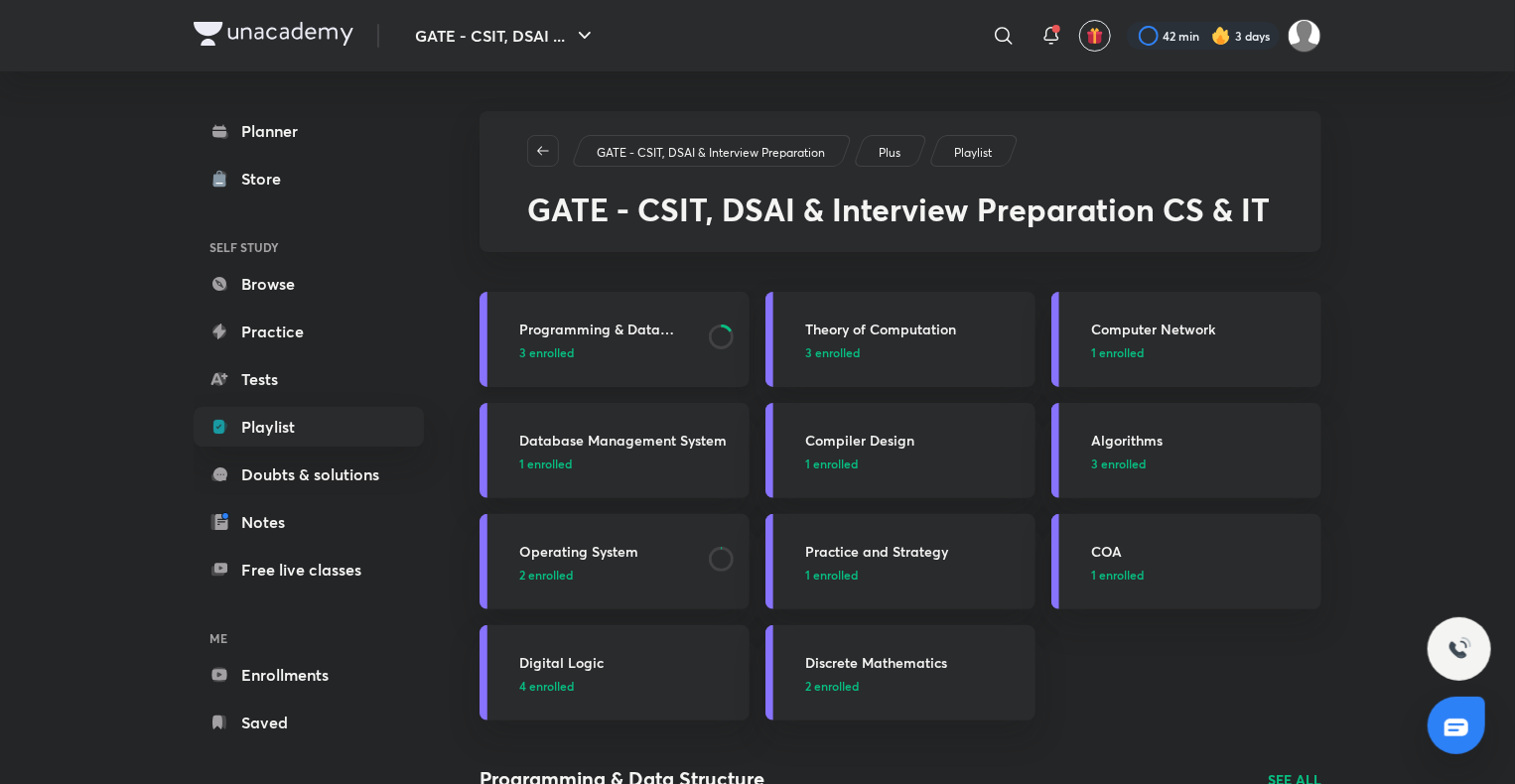 click on "Programming & Data Structure" at bounding box center (608, 328) 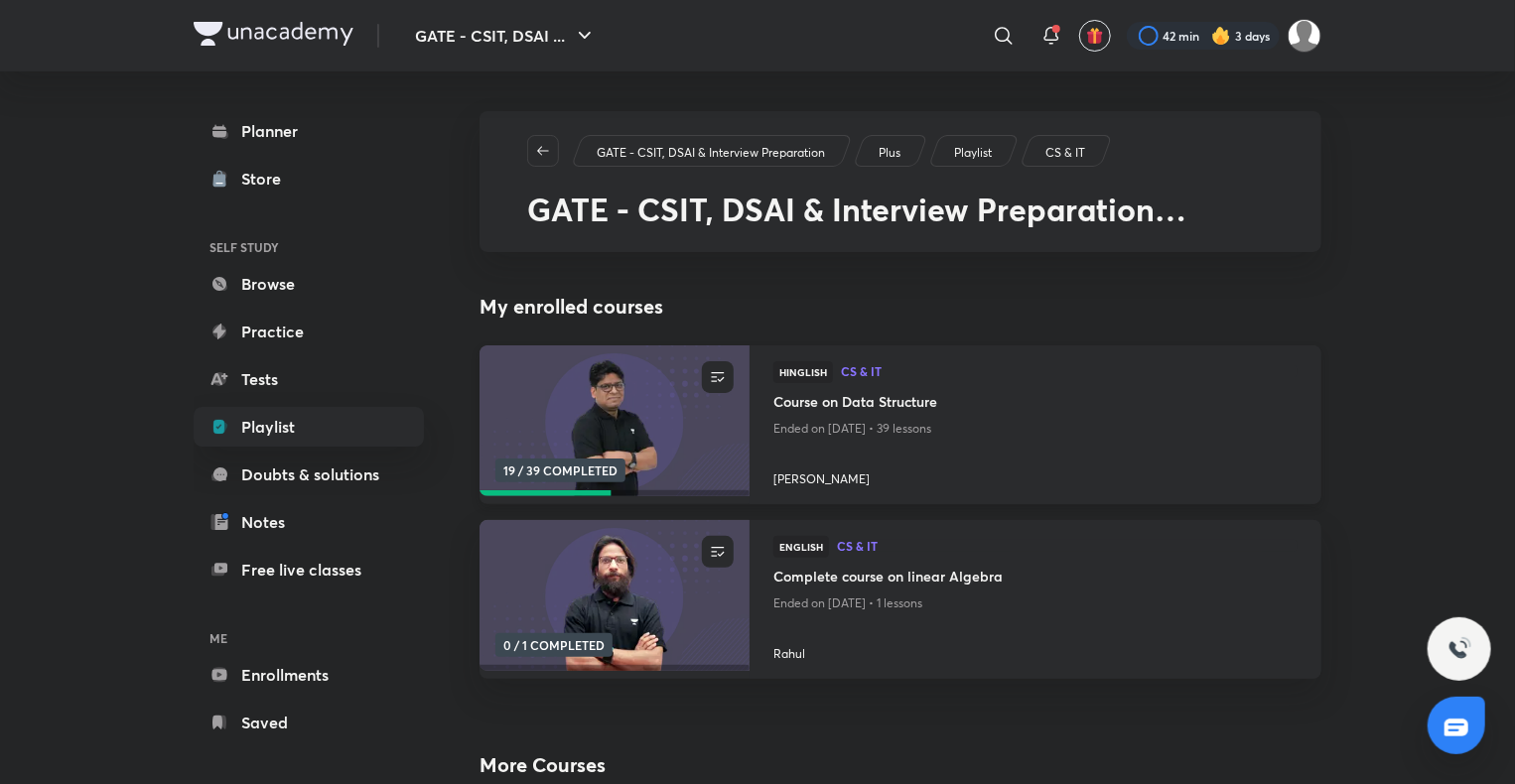 click on "Course on Data Structure" at bounding box center (1035, 403) 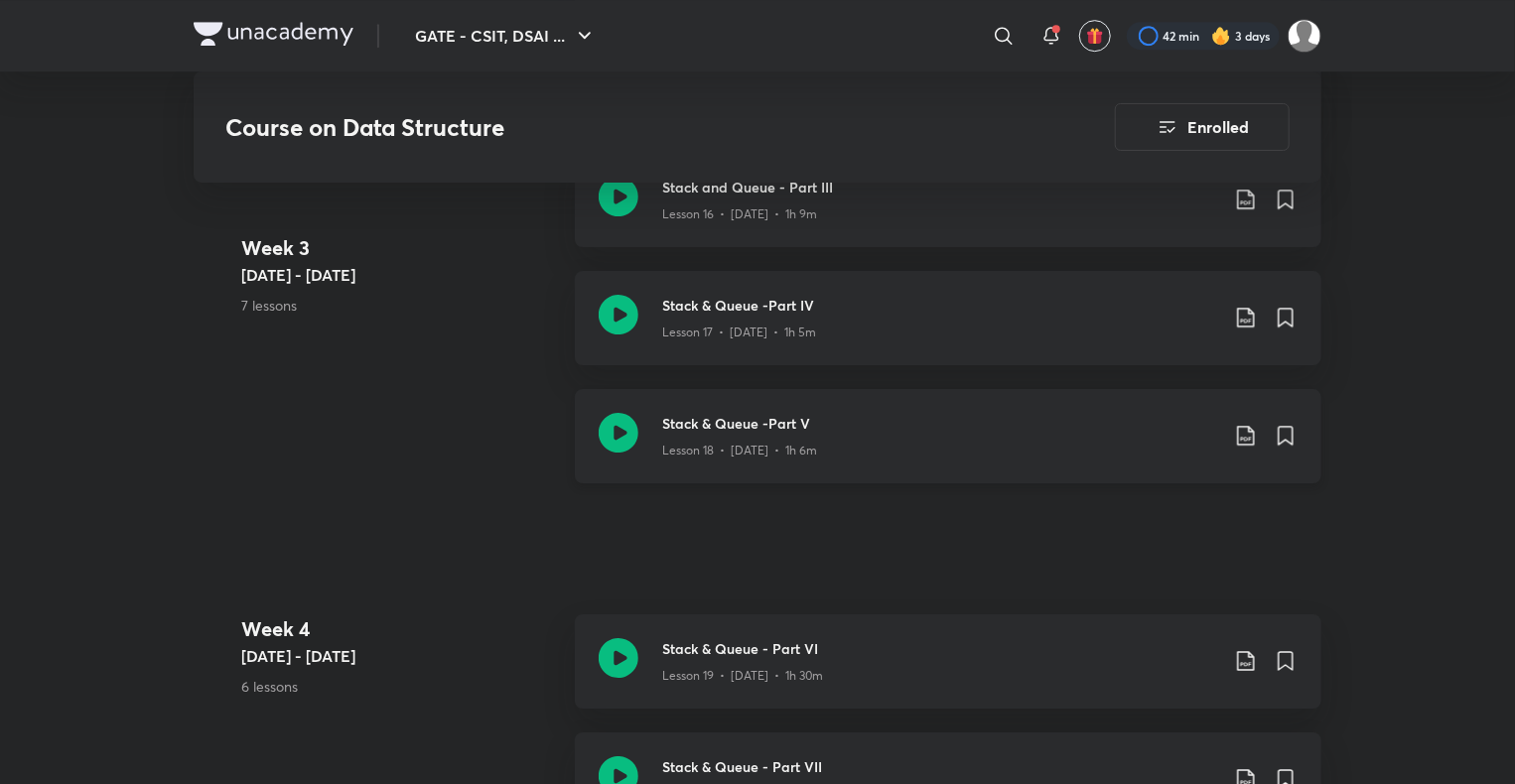 scroll, scrollTop: 3136, scrollLeft: 0, axis: vertical 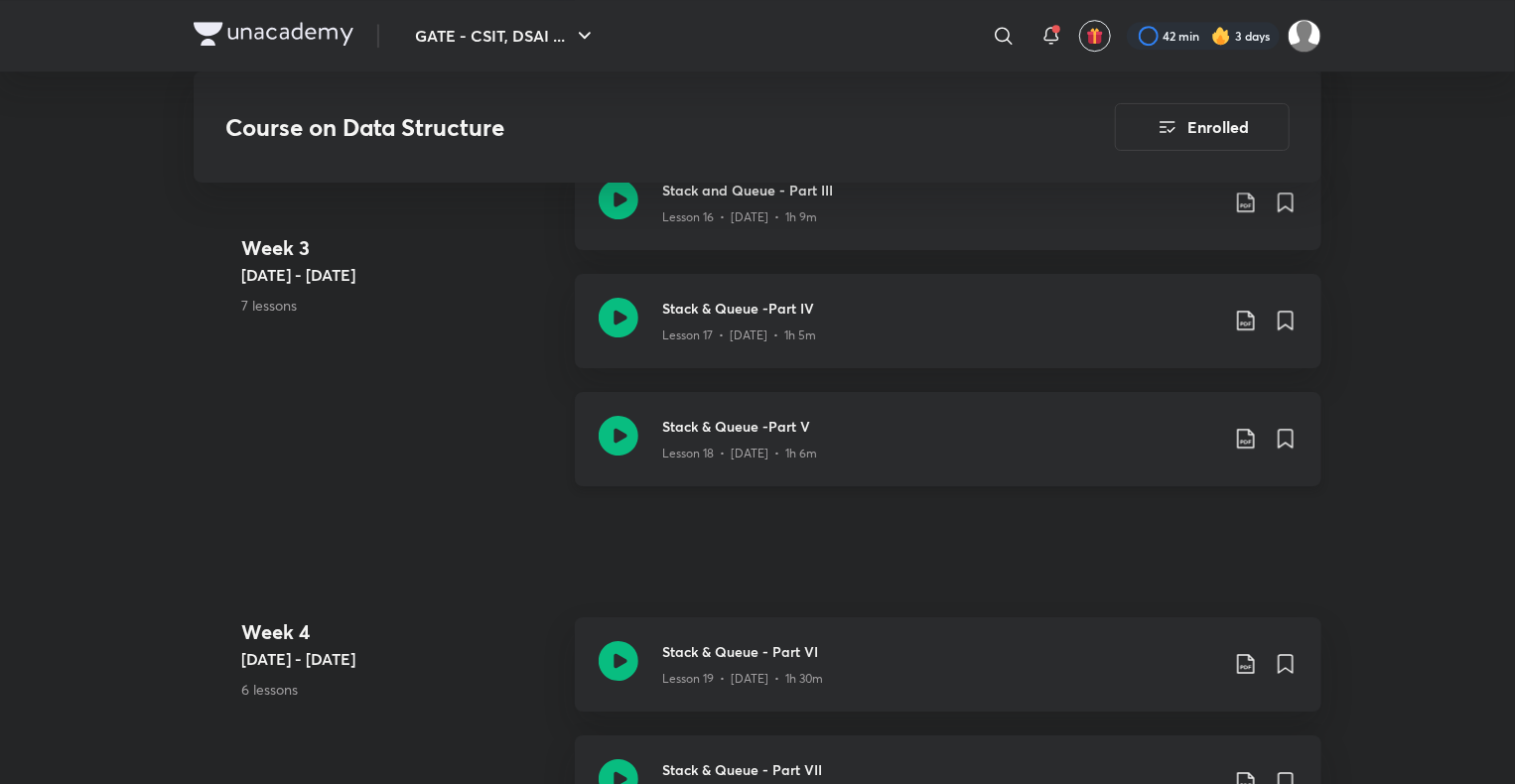 click on "Stack & Queue -Part V" at bounding box center (940, 426) 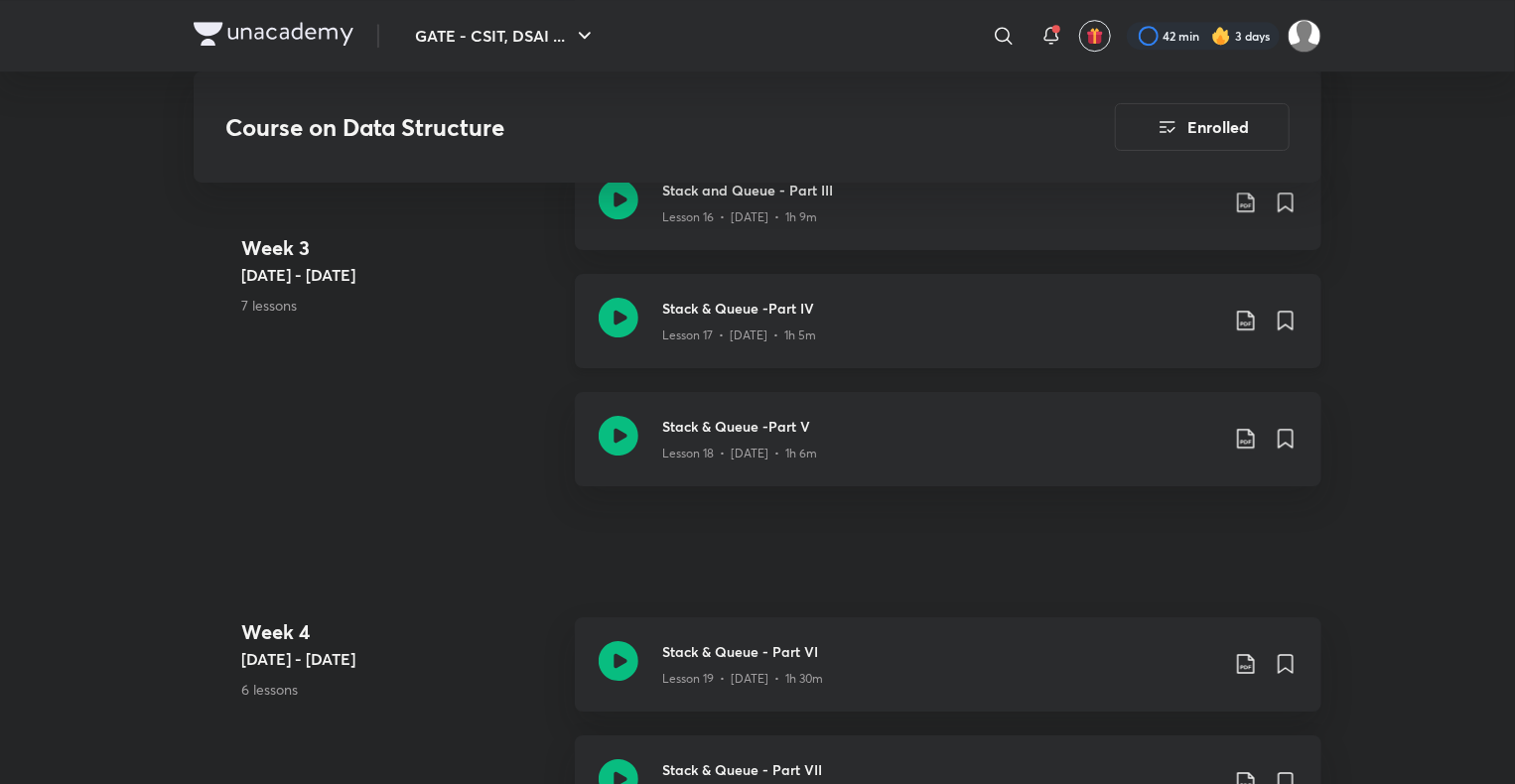 click on "Stack & Queue -Part IV" at bounding box center (940, -2022) 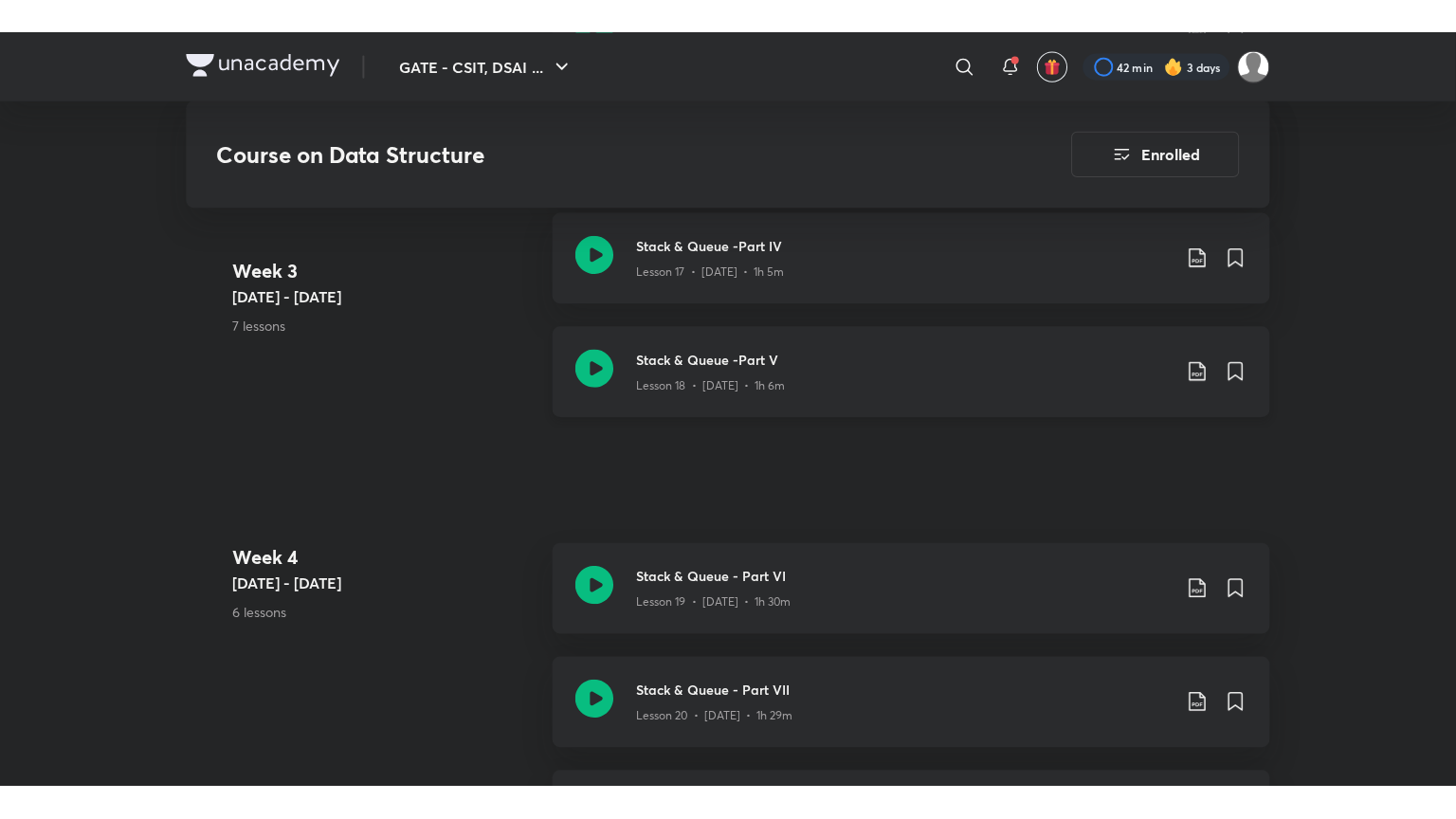 scroll, scrollTop: 3067, scrollLeft: 0, axis: vertical 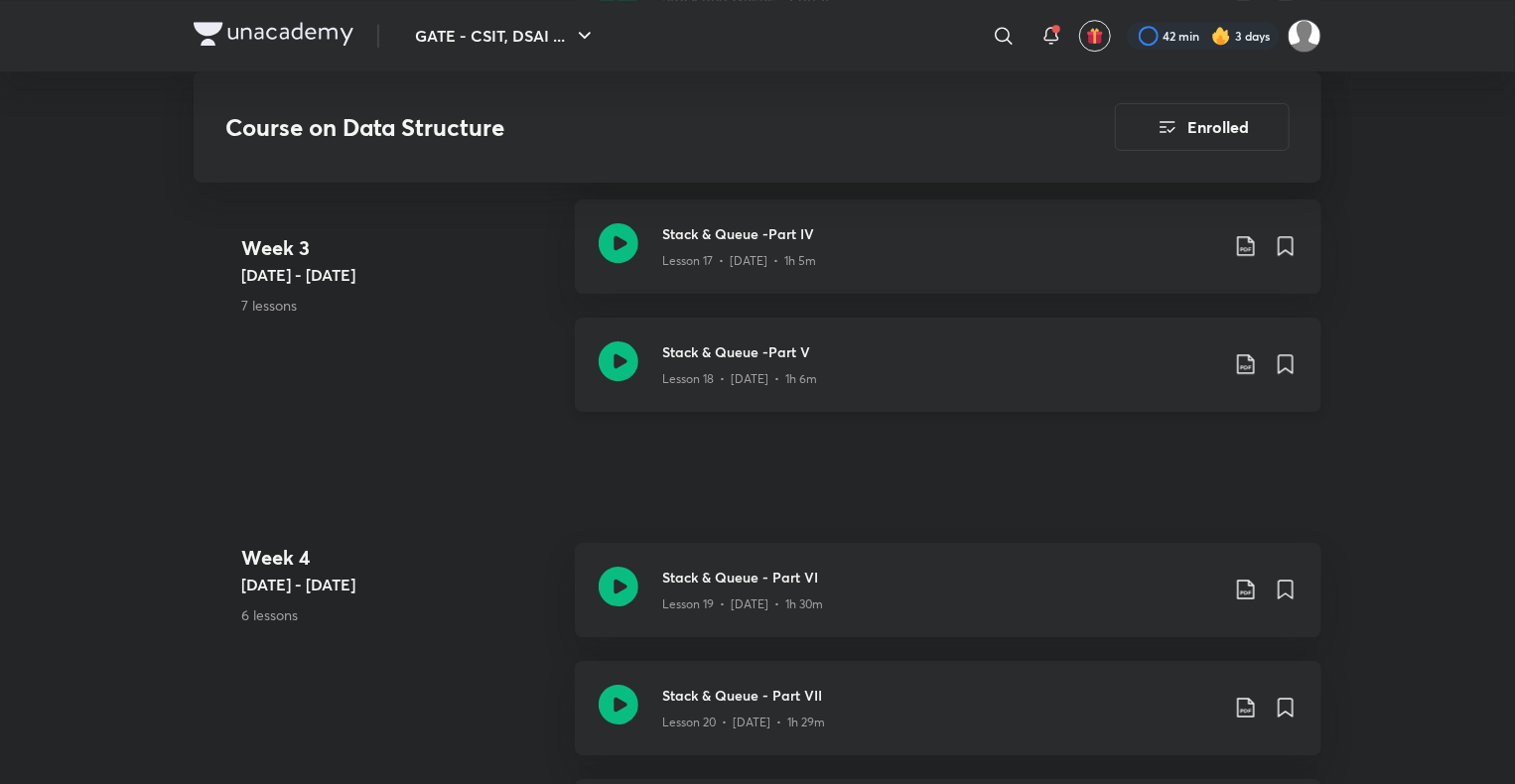 click on "Stack & Queue -Part V" at bounding box center (940, 351) 